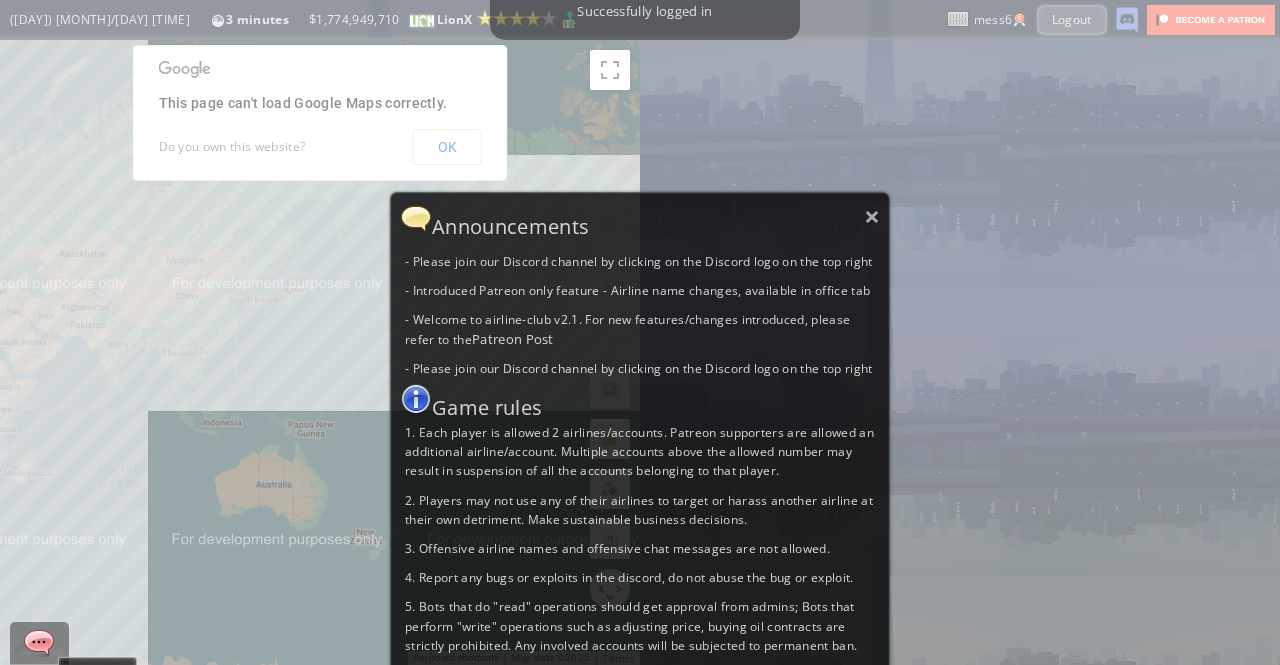 scroll, scrollTop: 0, scrollLeft: 0, axis: both 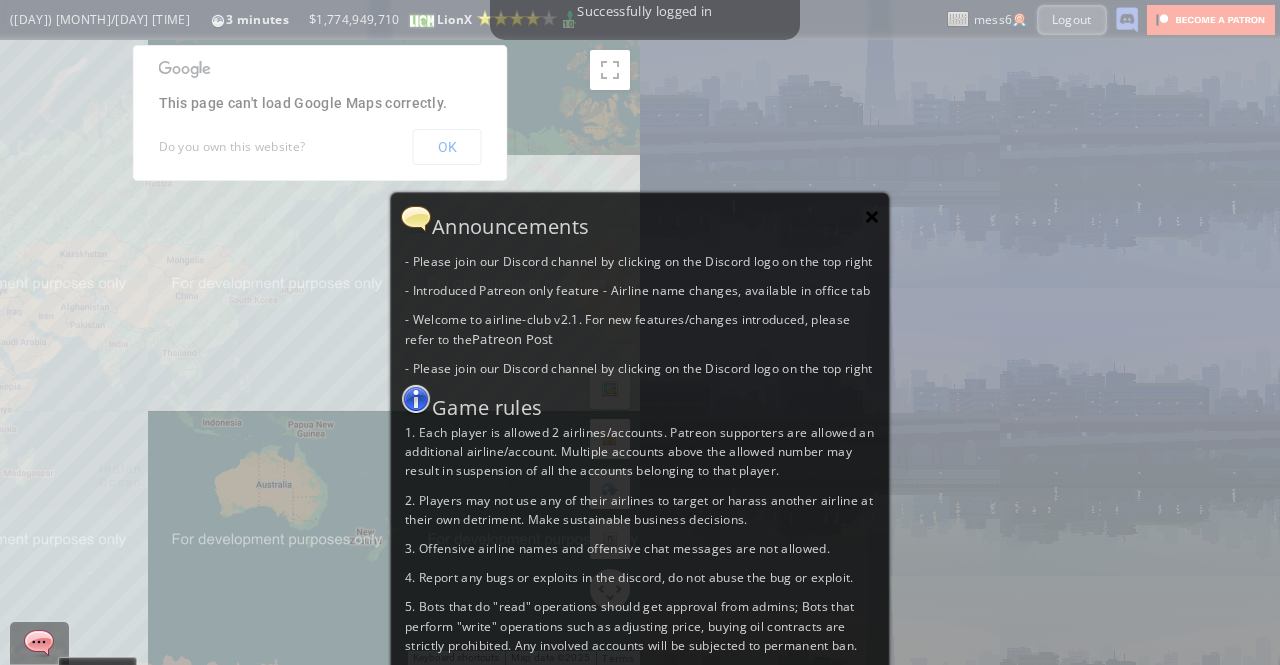 click on "×" at bounding box center [872, 216] 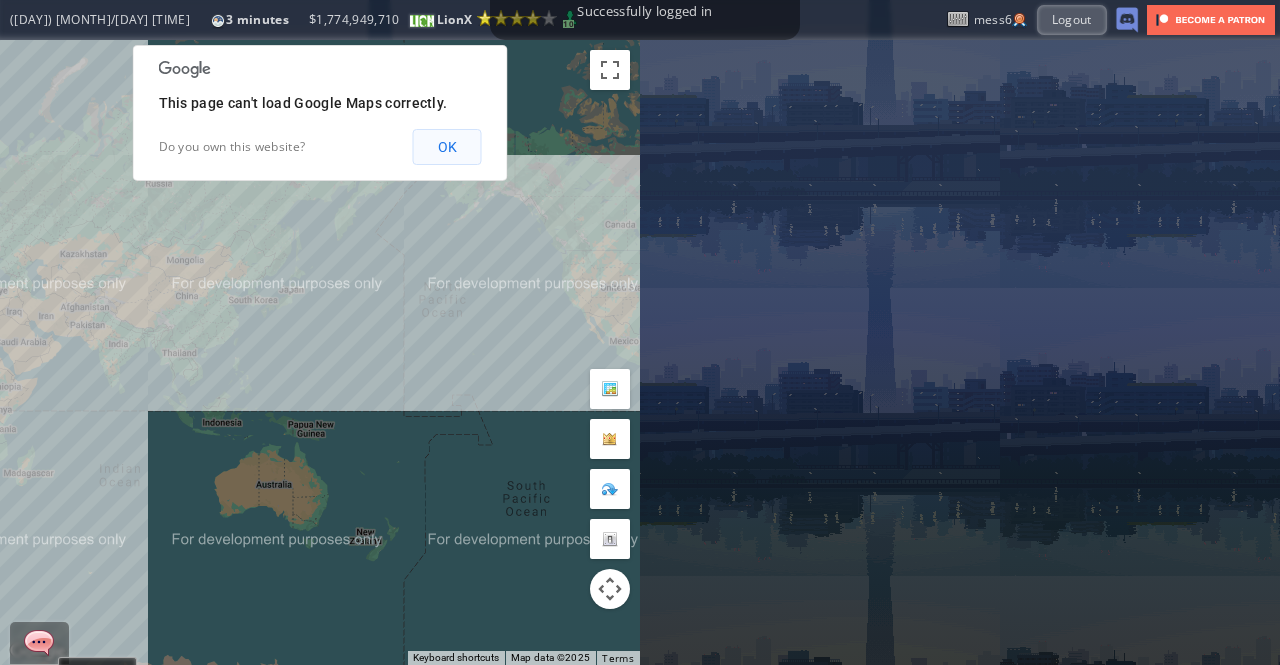 click on "OK" at bounding box center (447, 147) 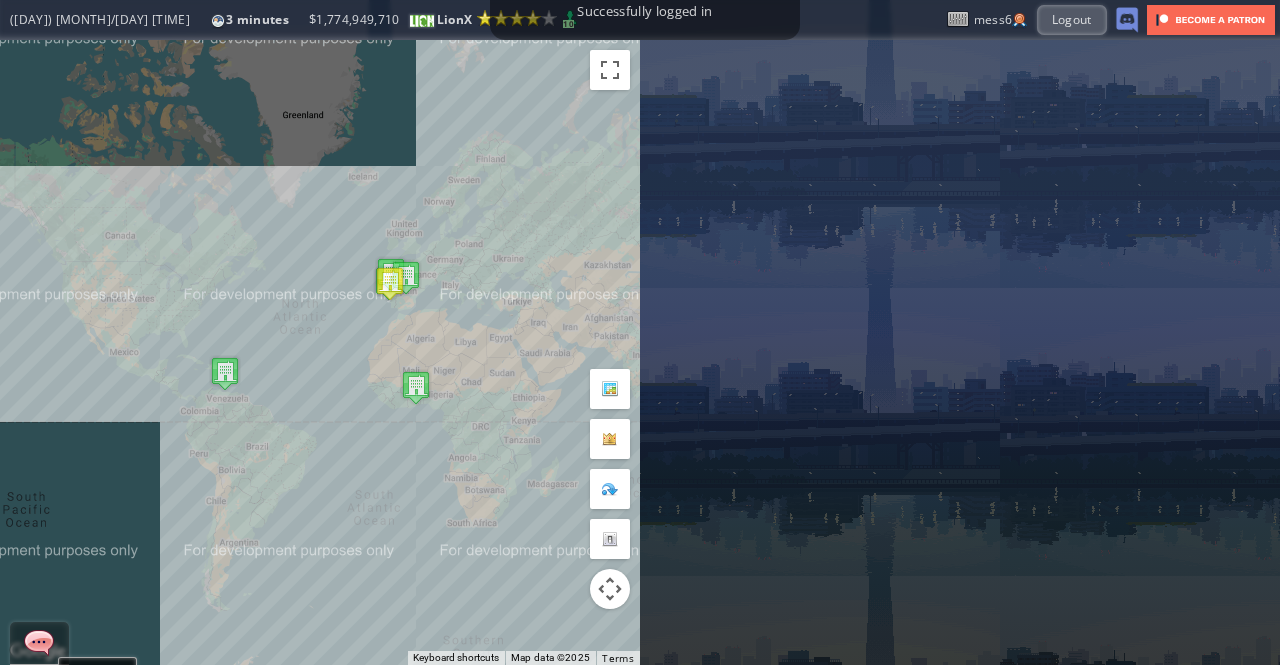 drag, startPoint x: 242, startPoint y: 167, endPoint x: 775, endPoint y: 181, distance: 533.18384 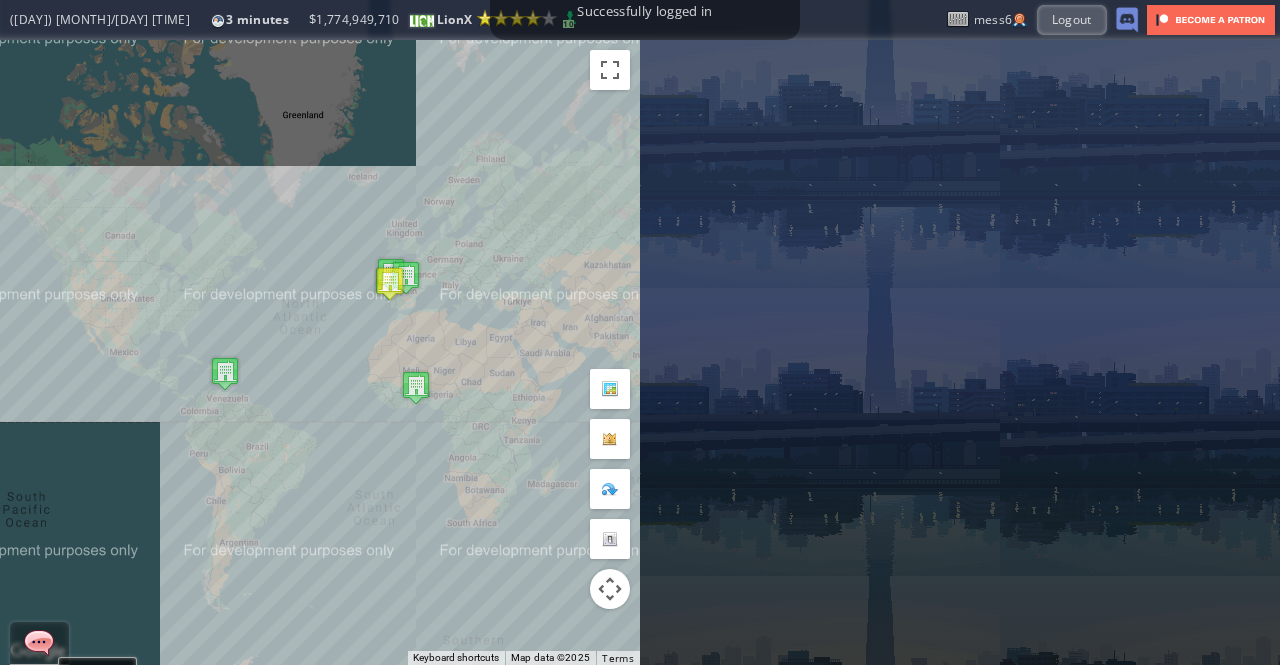 click on "To navigate the map with touch gestures double-tap and hold your finger on the map, then drag the map. ← Move left → Move right ↑ Move up ↓ Move down + Zoom in - Zoom out Home Jump left by [PERCENT] End Jump right by [PERCENT] Page Up Jump up by [PERCENT] Page Down Jump down by [PERCENT] To navigate, press the arrow keys. Keyboard shortcuts Map Data Map data ©[YEAR] Map data ©[YEAR] [NUMBER] km  Click to toggle between metric and imperial units Terms Report a map error
Current Details
From:
To:
Flight Code:
Distance:
Airplane:
Price:
Overall Quality:" at bounding box center [640, 352] 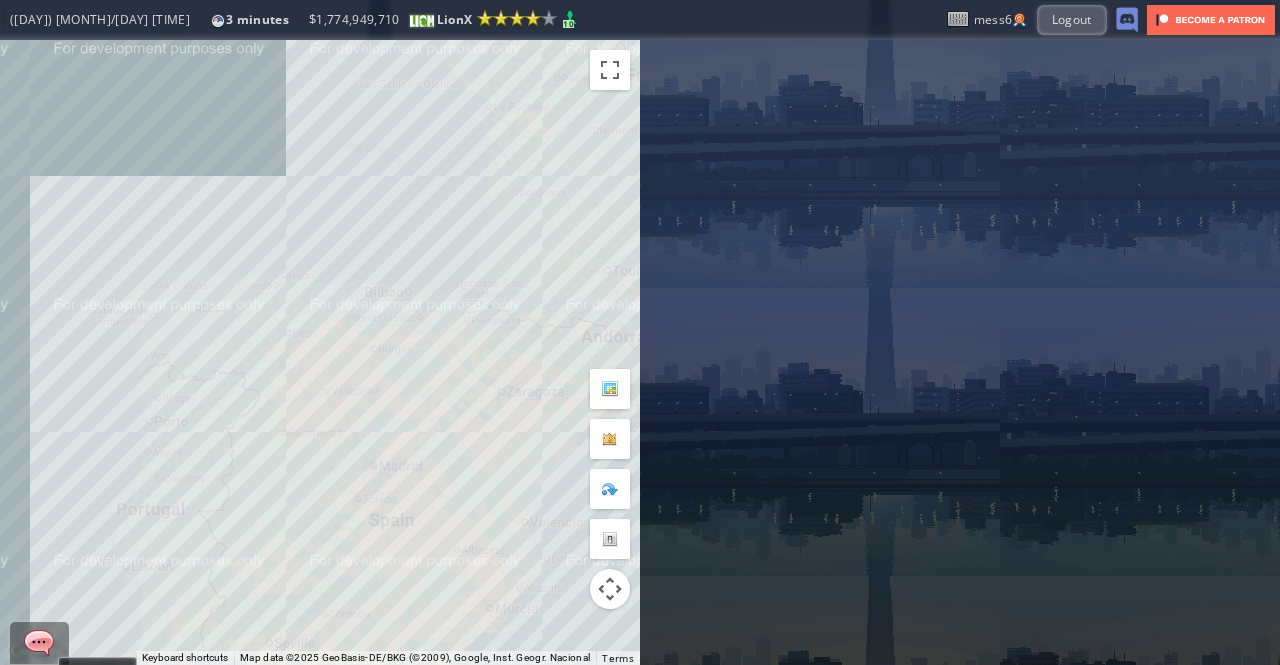 click on "To navigate, press the arrow keys." at bounding box center (320, 352) 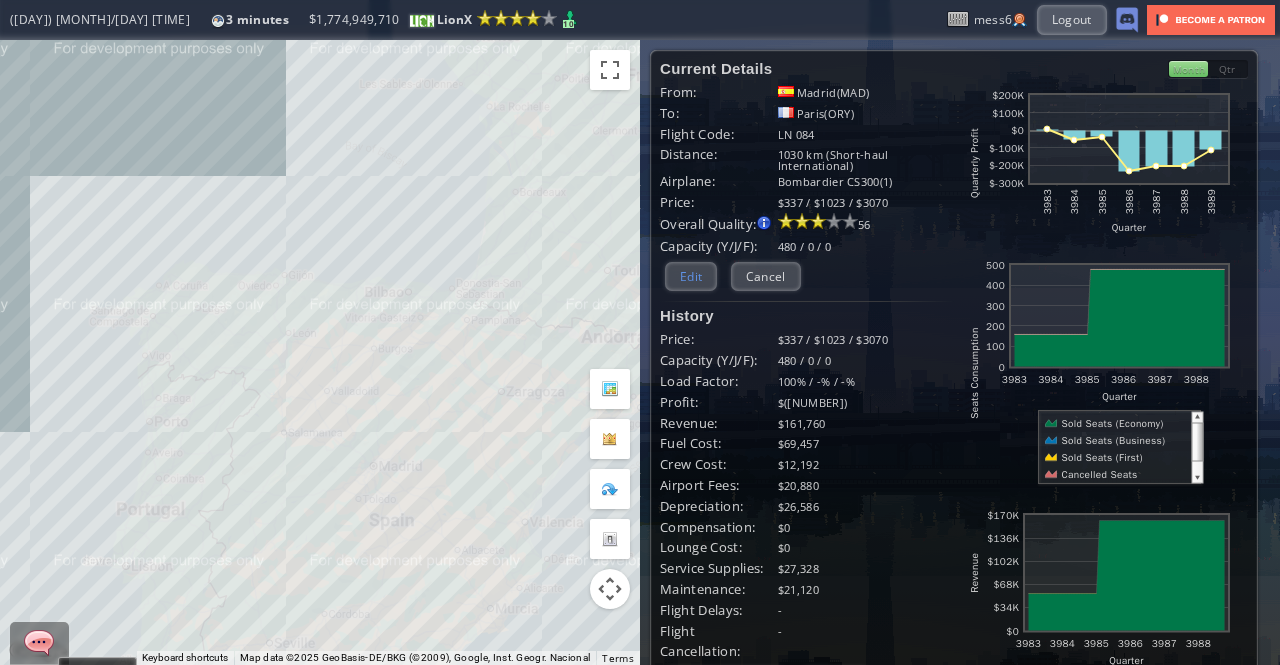 click on "Edit" at bounding box center [691, 276] 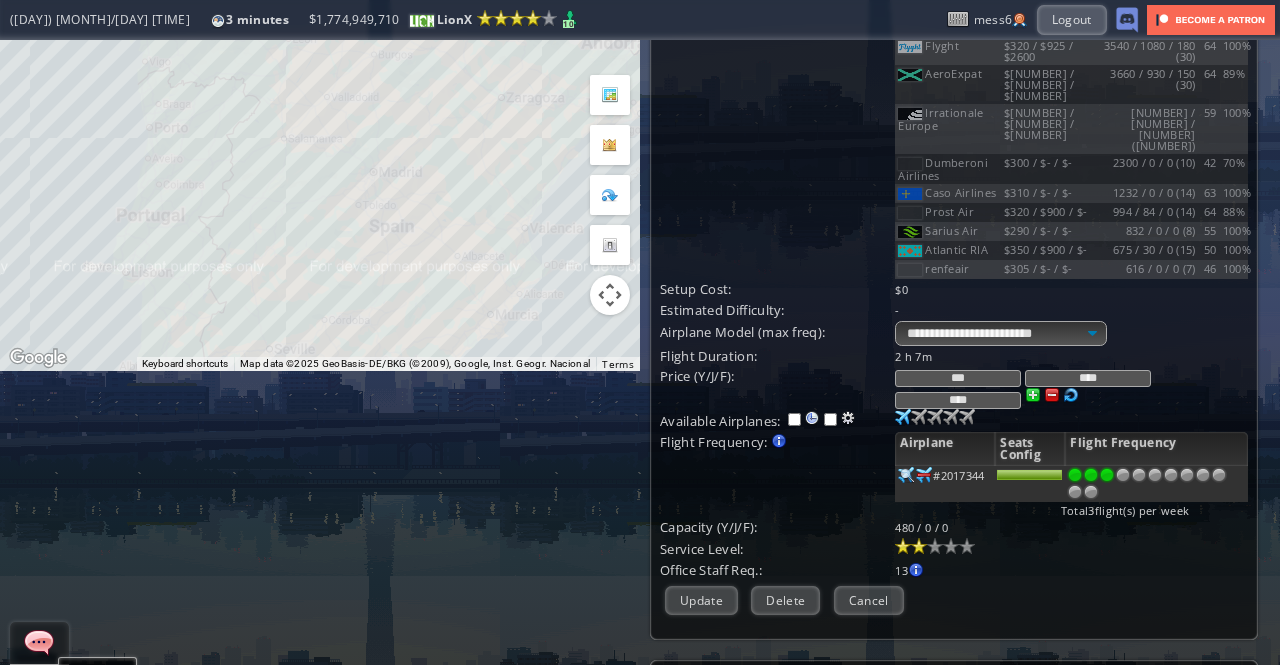 scroll, scrollTop: 300, scrollLeft: 0, axis: vertical 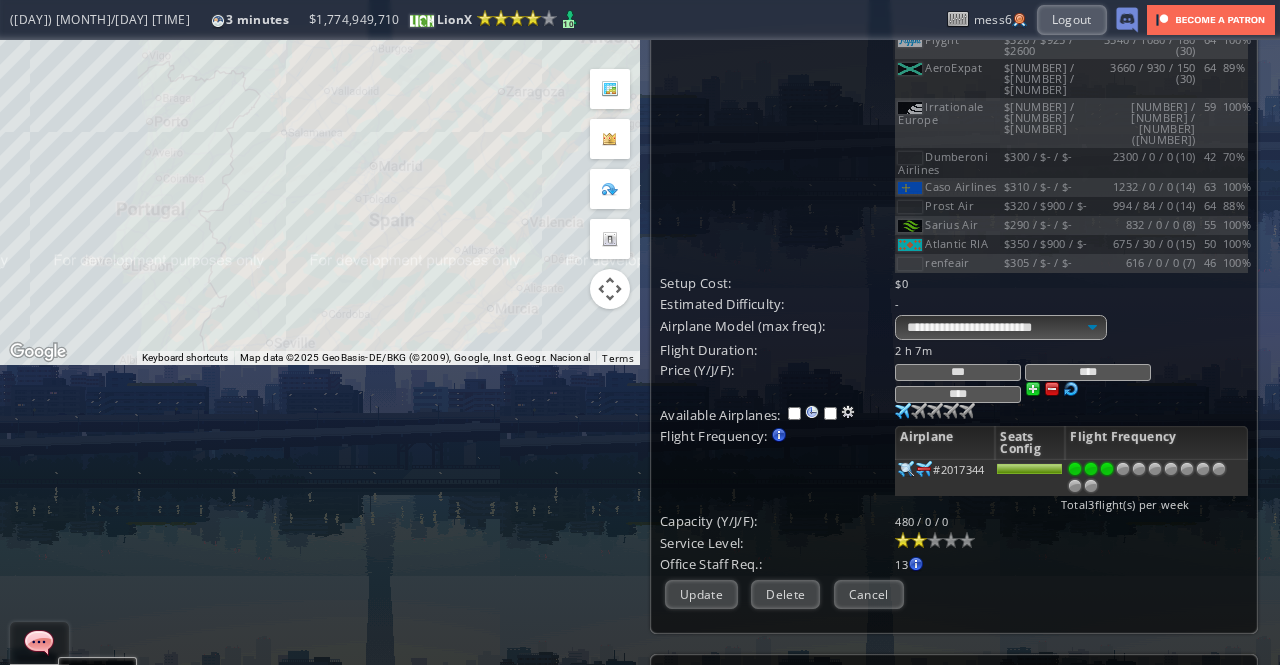 click at bounding box center (1033, 389) 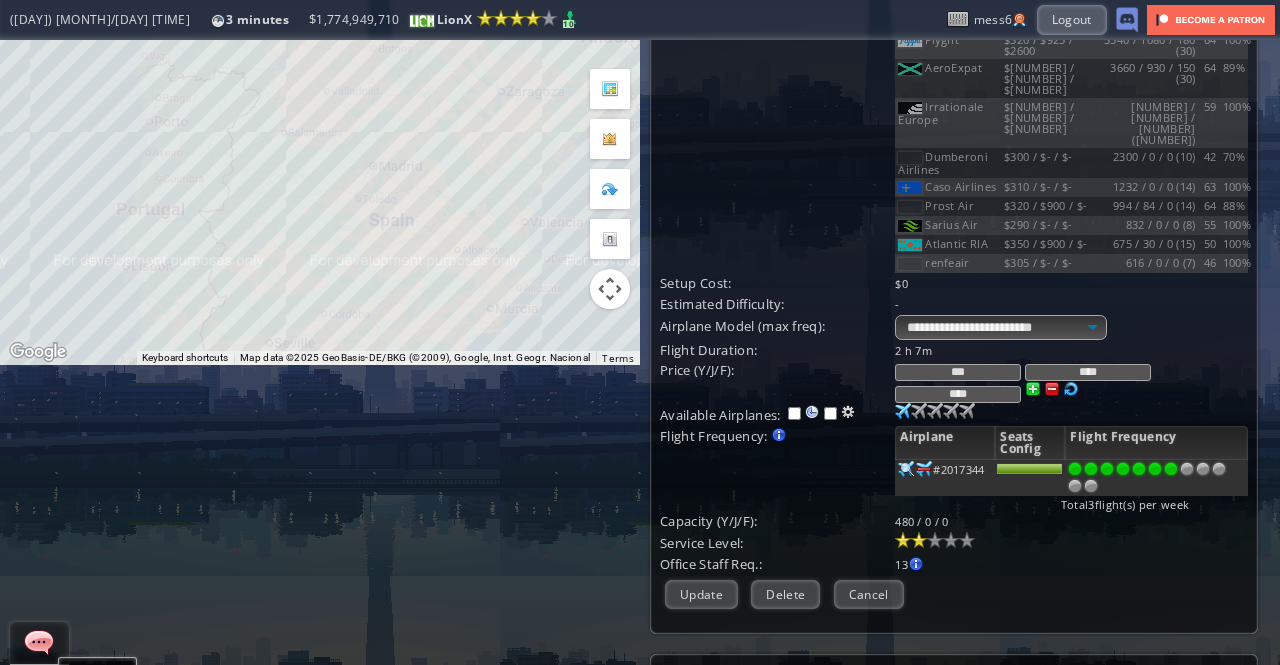 click at bounding box center [1171, 469] 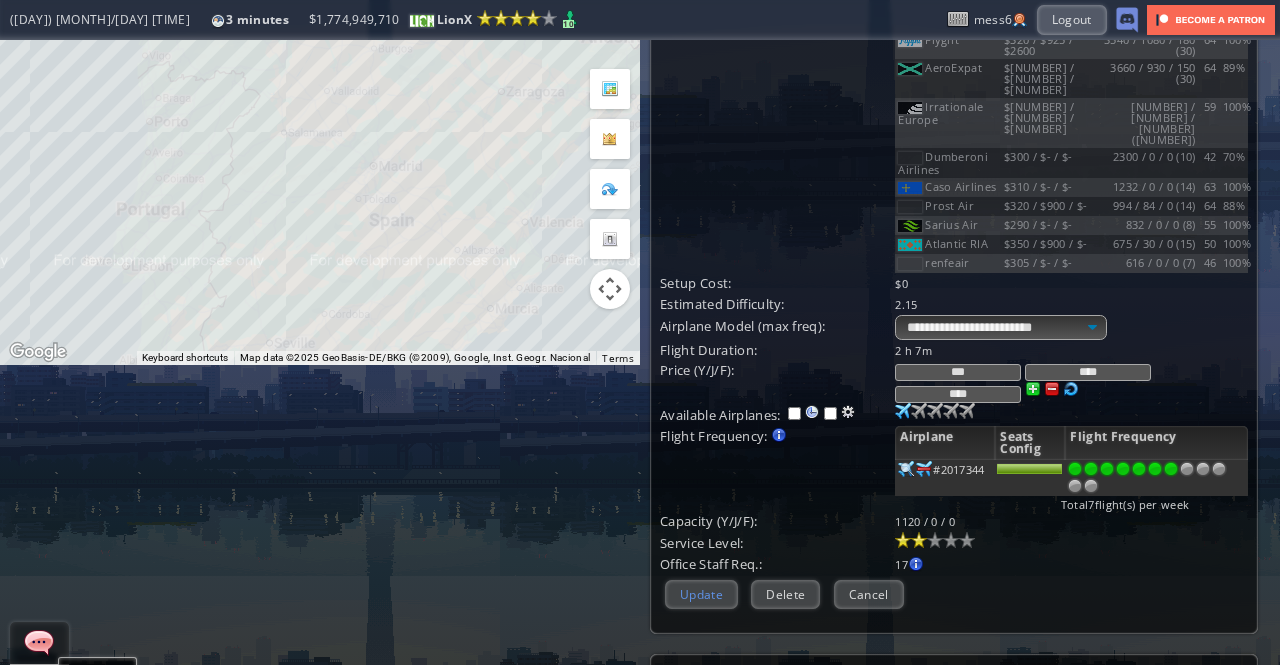 click on "Update" at bounding box center [701, 594] 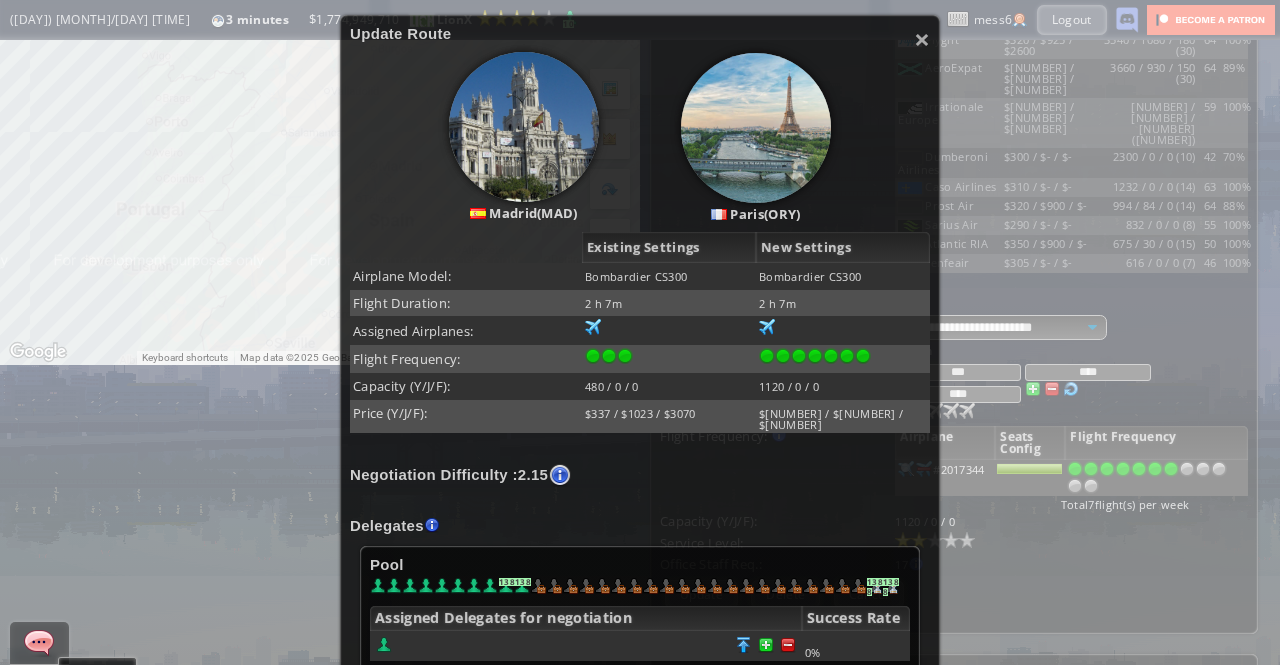scroll, scrollTop: 400, scrollLeft: 0, axis: vertical 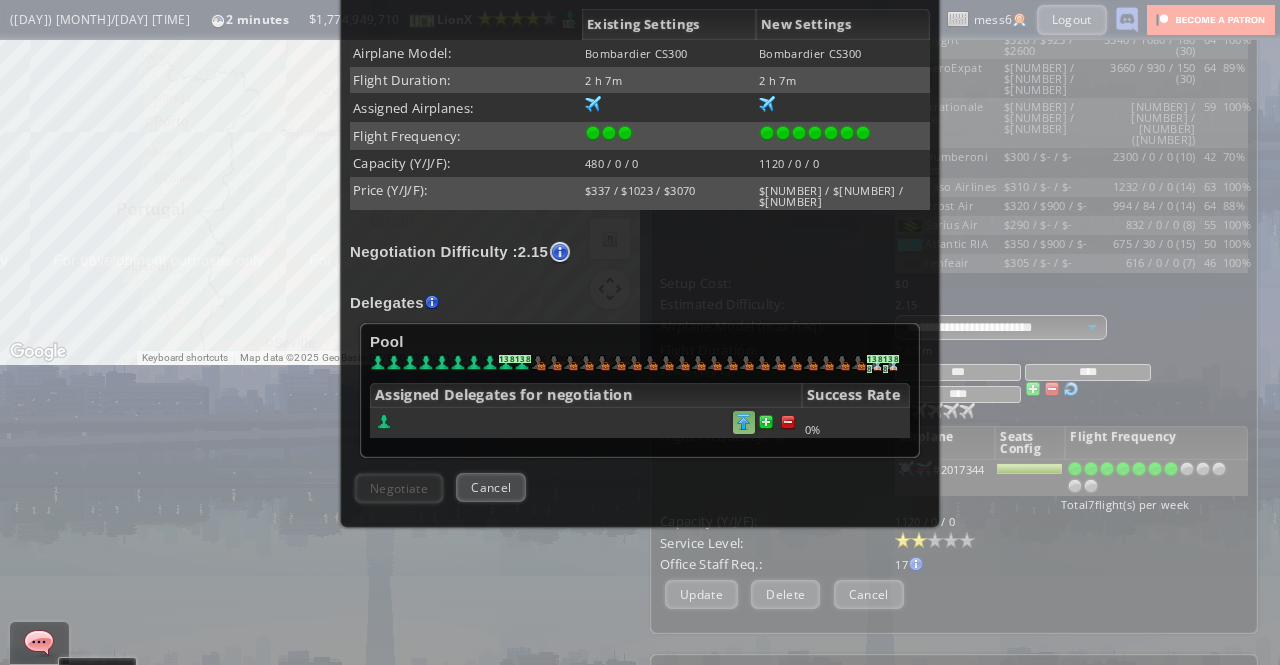 click at bounding box center (744, 422) 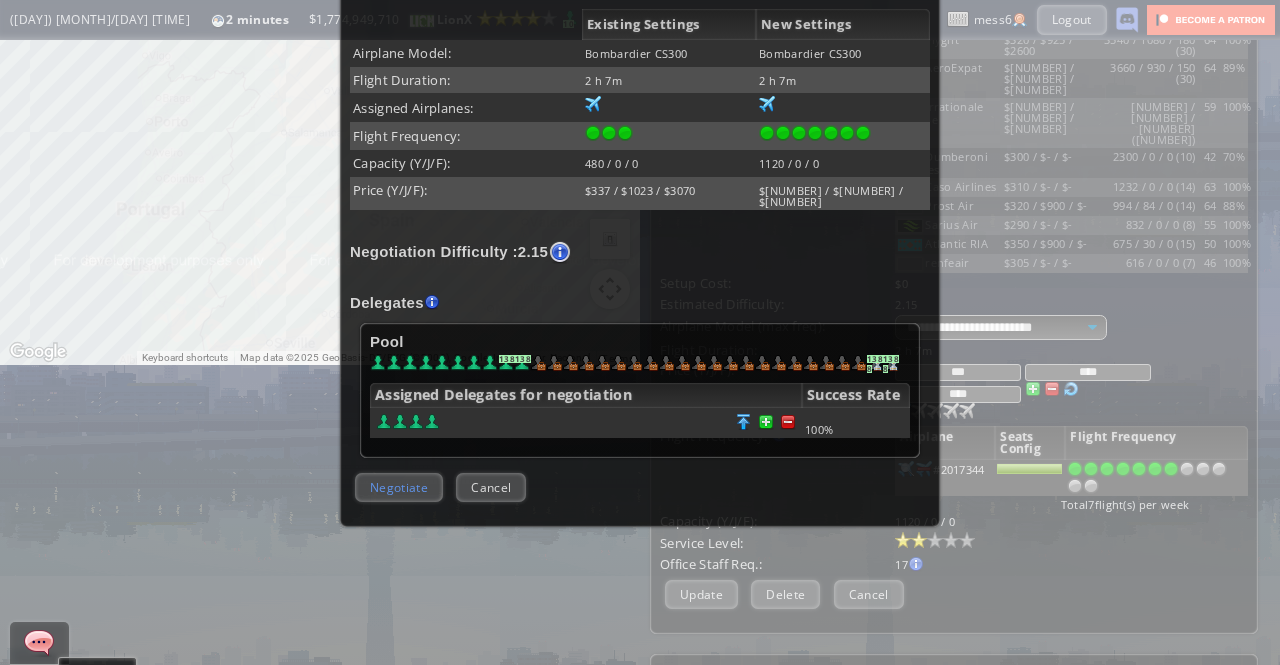 click on "Negotiate" at bounding box center [399, 487] 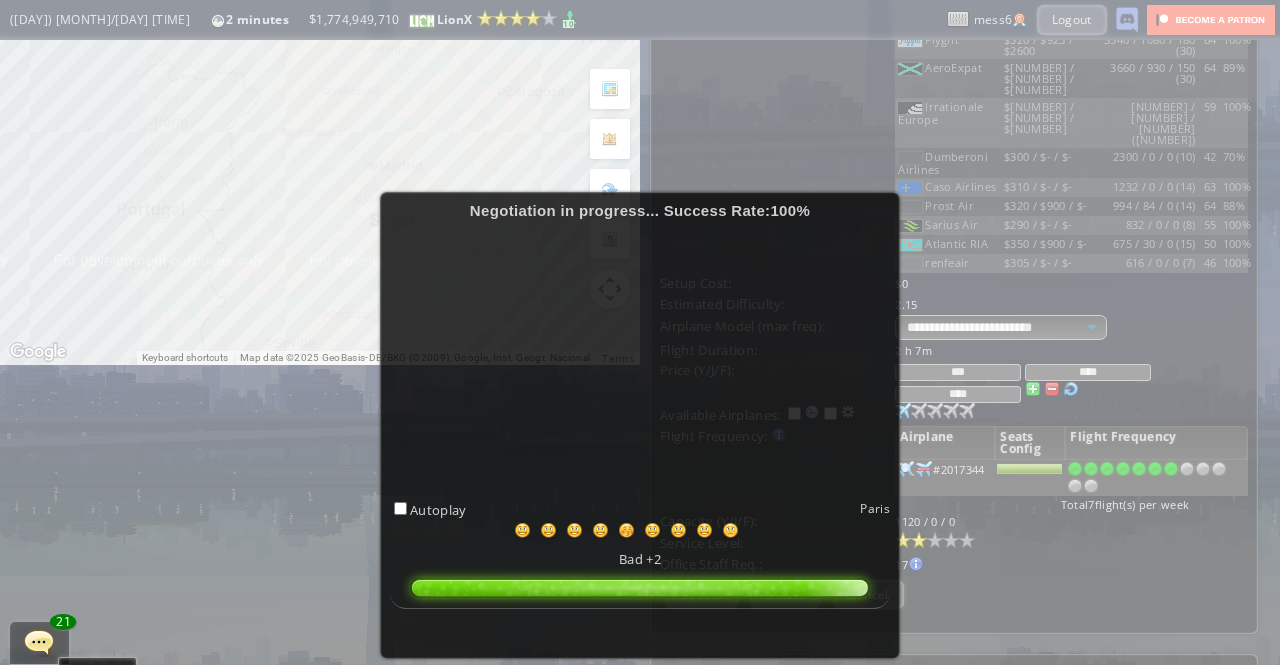 scroll, scrollTop: 100, scrollLeft: 0, axis: vertical 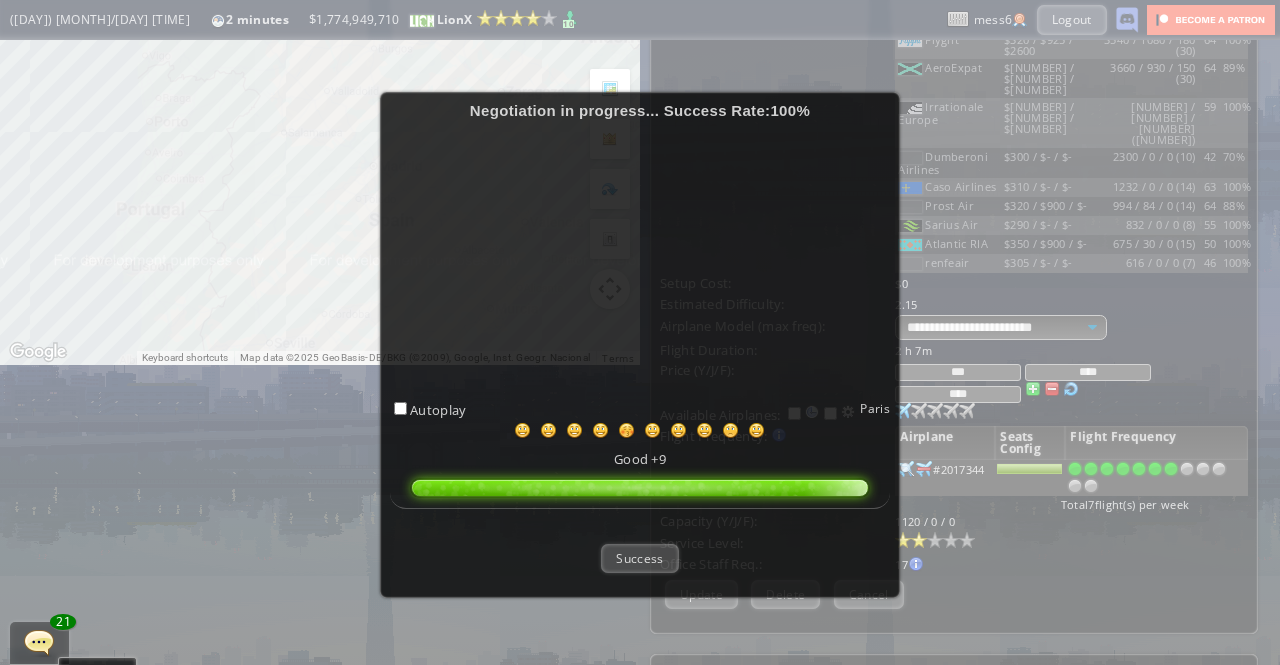 click on "Success" at bounding box center [639, 558] 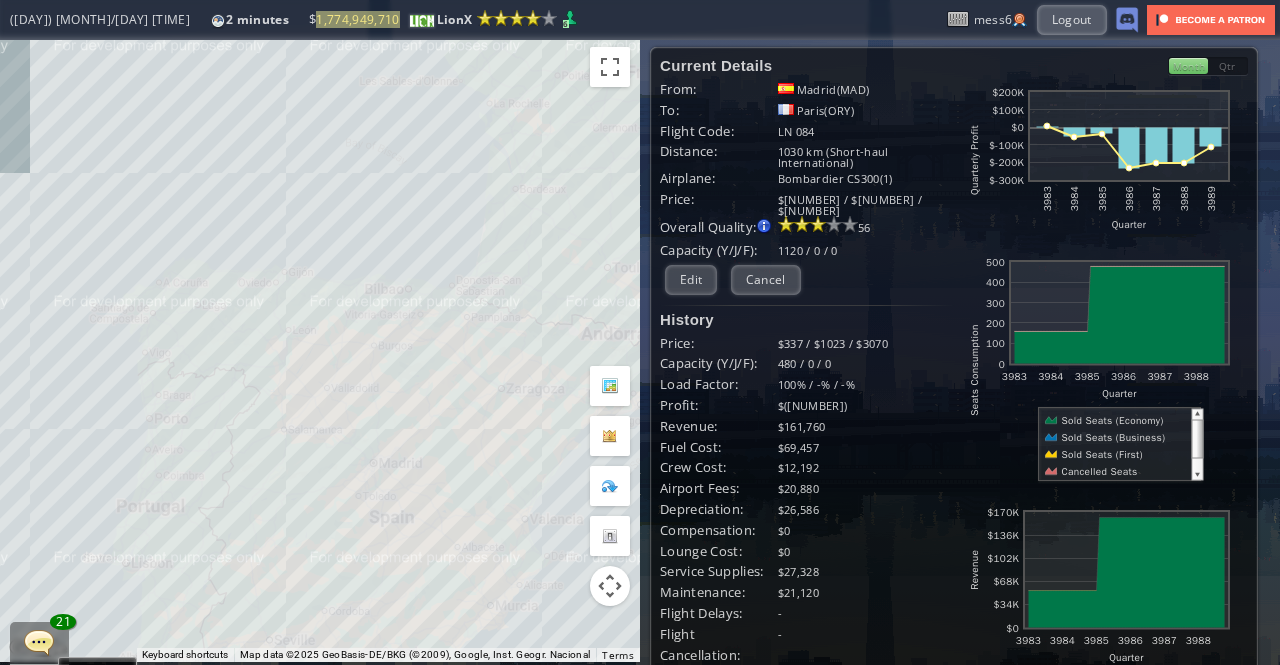 scroll, scrollTop: 0, scrollLeft: 0, axis: both 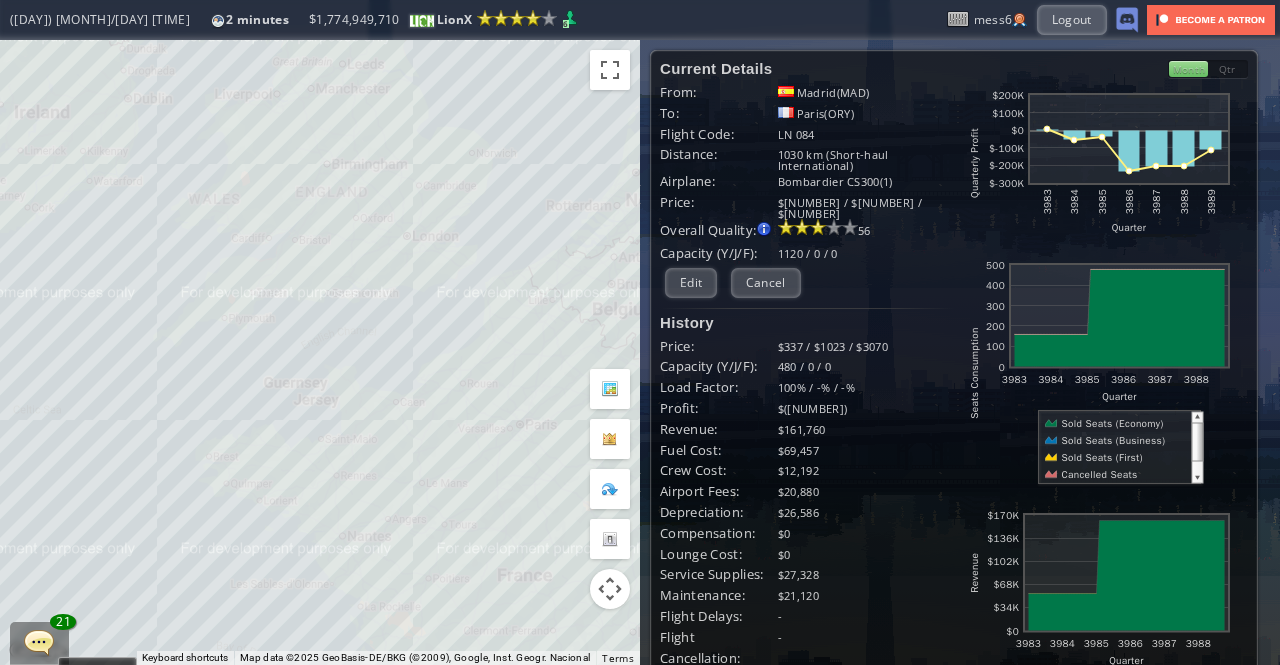 drag, startPoint x: 417, startPoint y: 92, endPoint x: 286, endPoint y: 597, distance: 521.7145 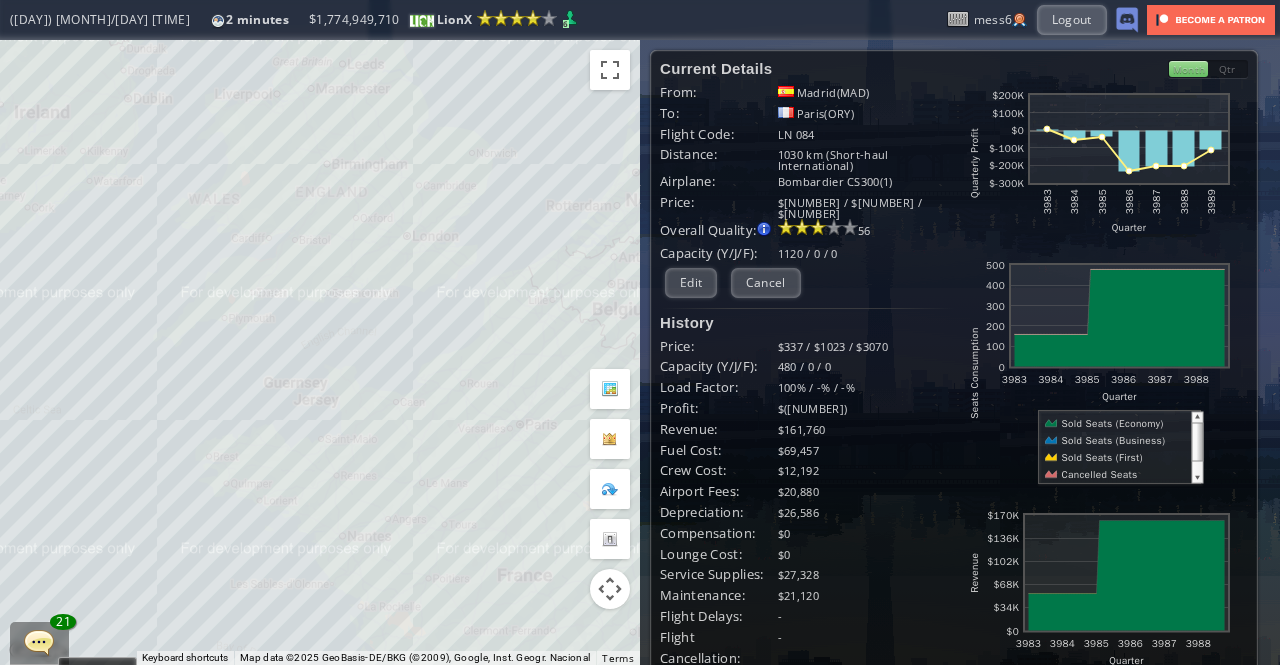 click on "To navigate, press the arrow keys." at bounding box center (320, 352) 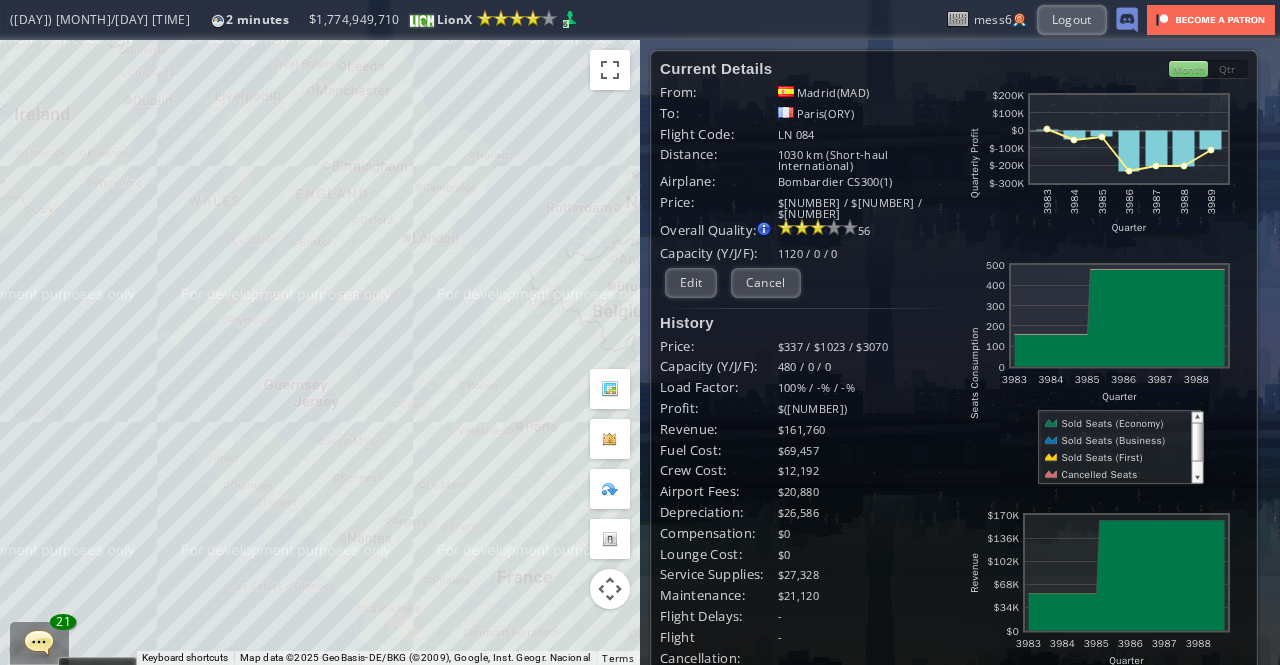 click on "To navigate, press the arrow keys." at bounding box center (320, 352) 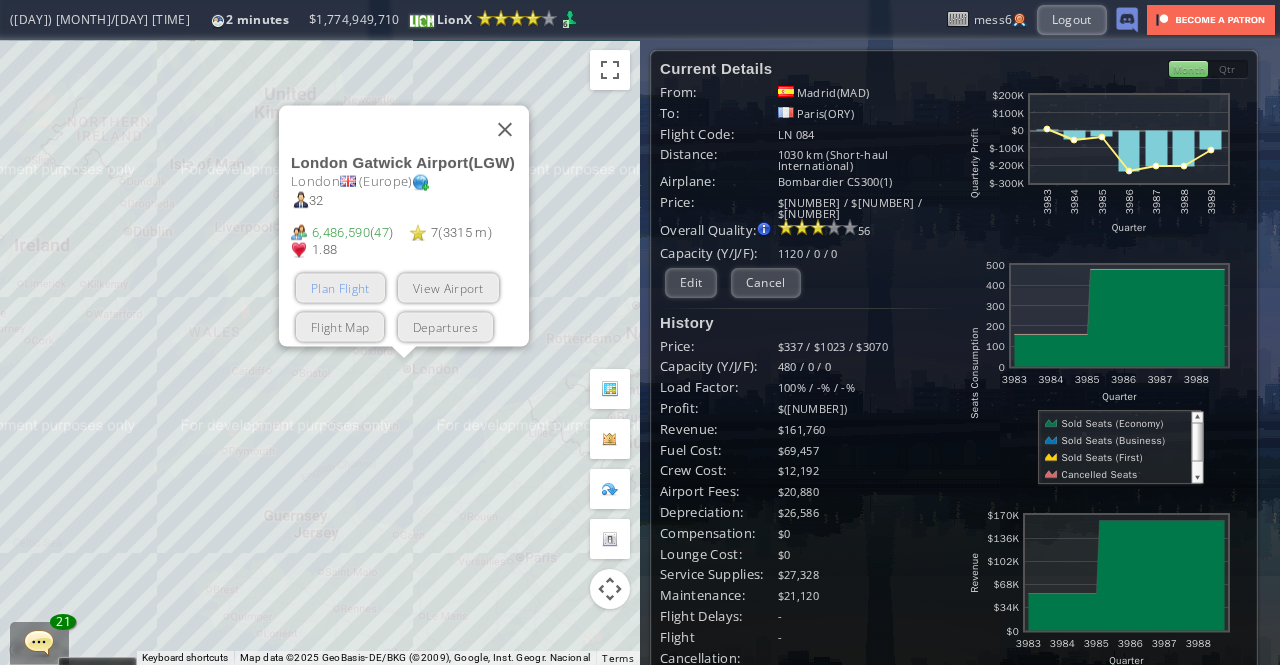 click on "Plan Flight" at bounding box center (340, 287) 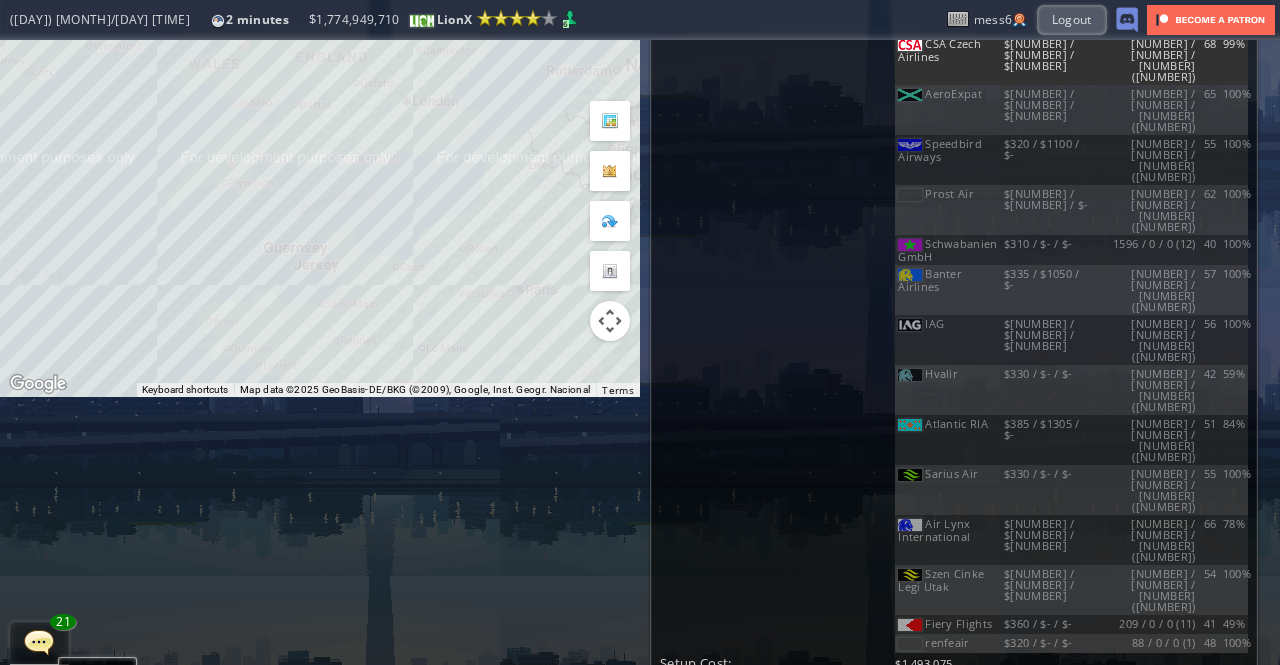 scroll, scrollTop: 300, scrollLeft: 0, axis: vertical 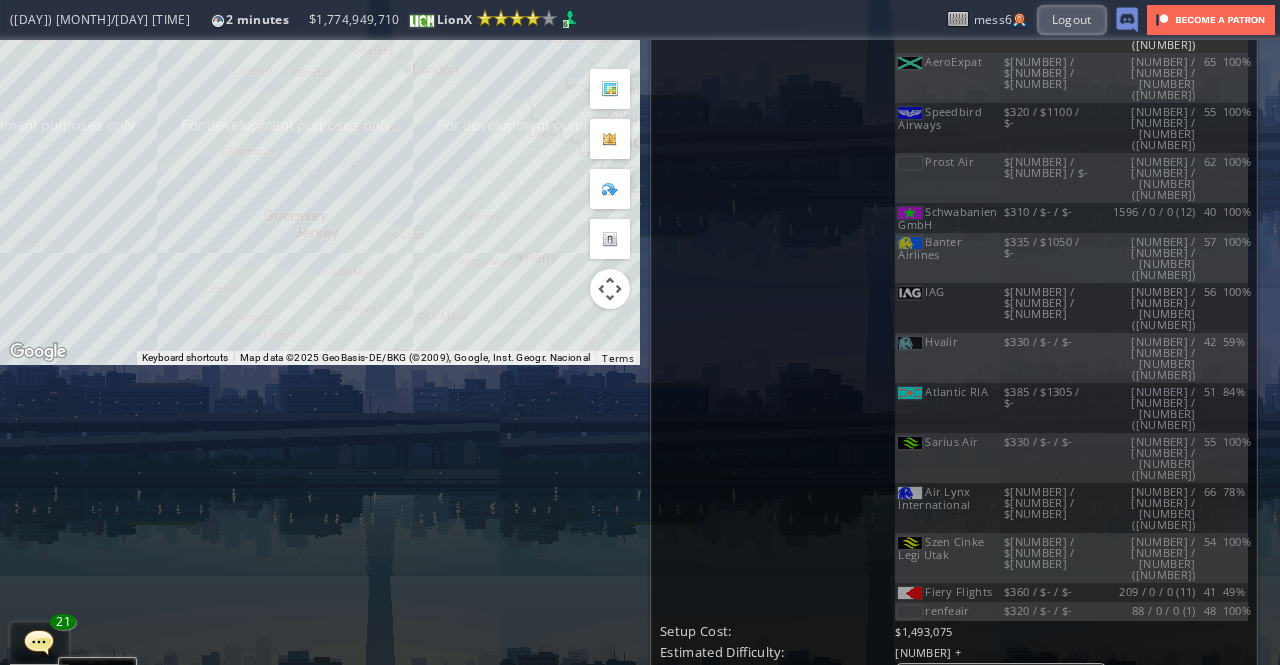 click at bounding box center (1052, 737) 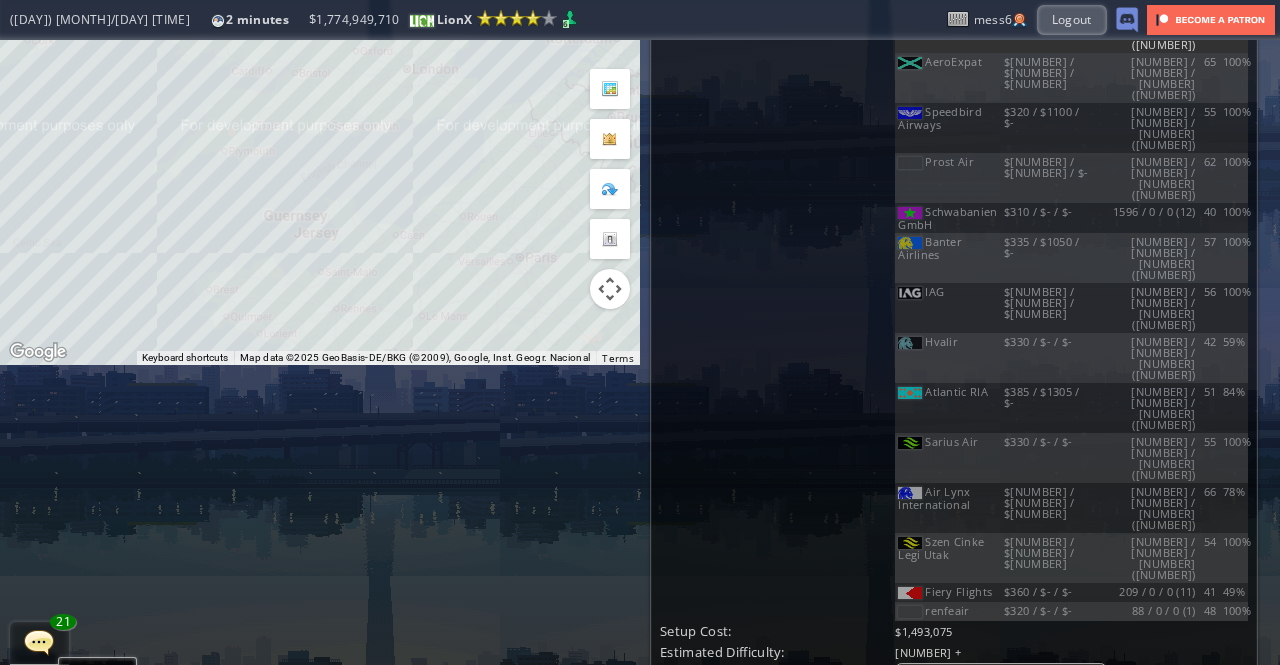 click at bounding box center (1052, 737) 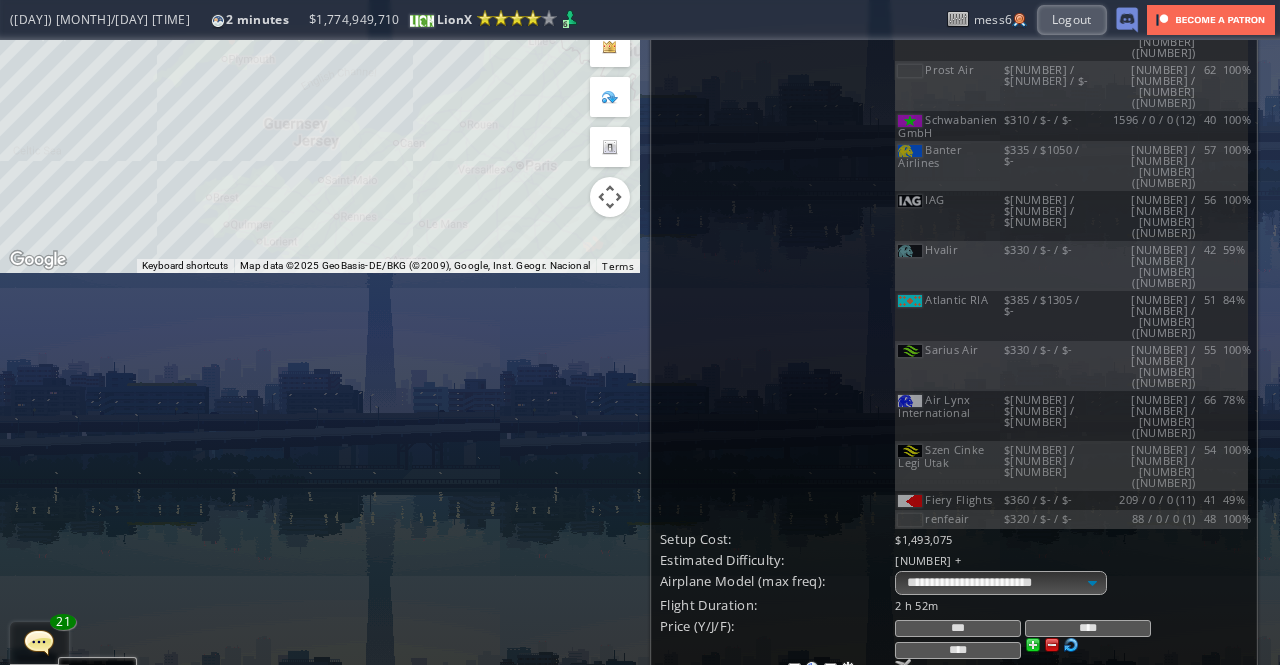 scroll, scrollTop: 400, scrollLeft: 0, axis: vertical 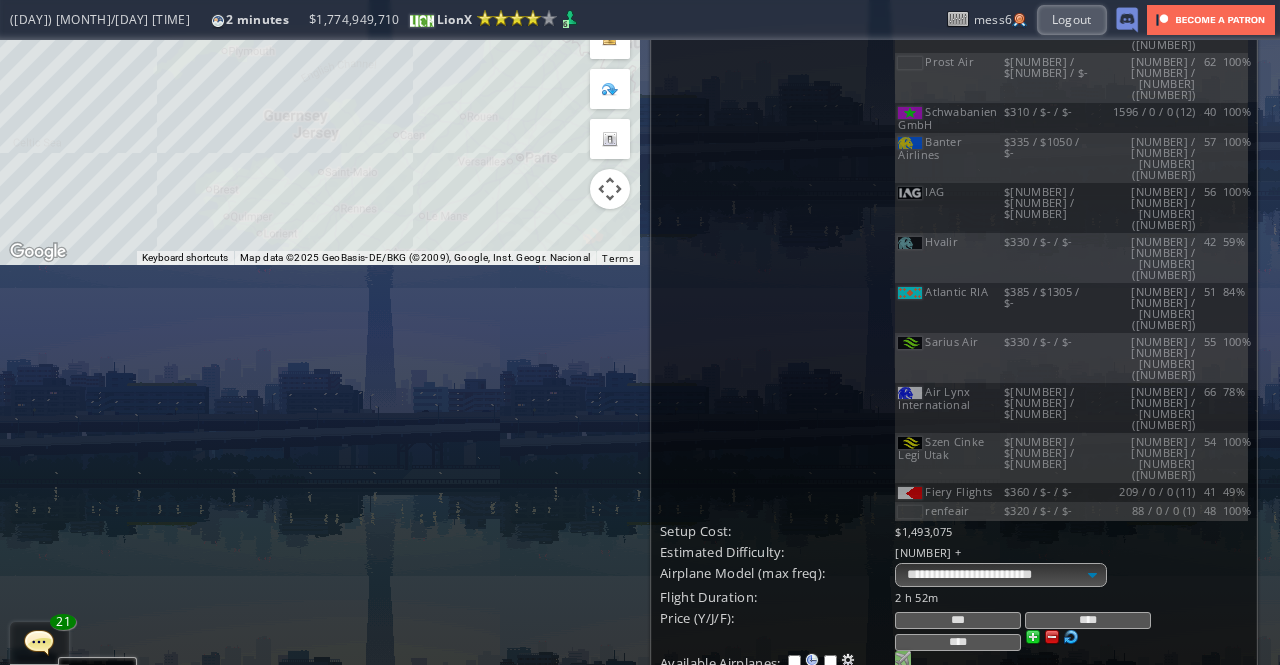 click at bounding box center [903, 659] 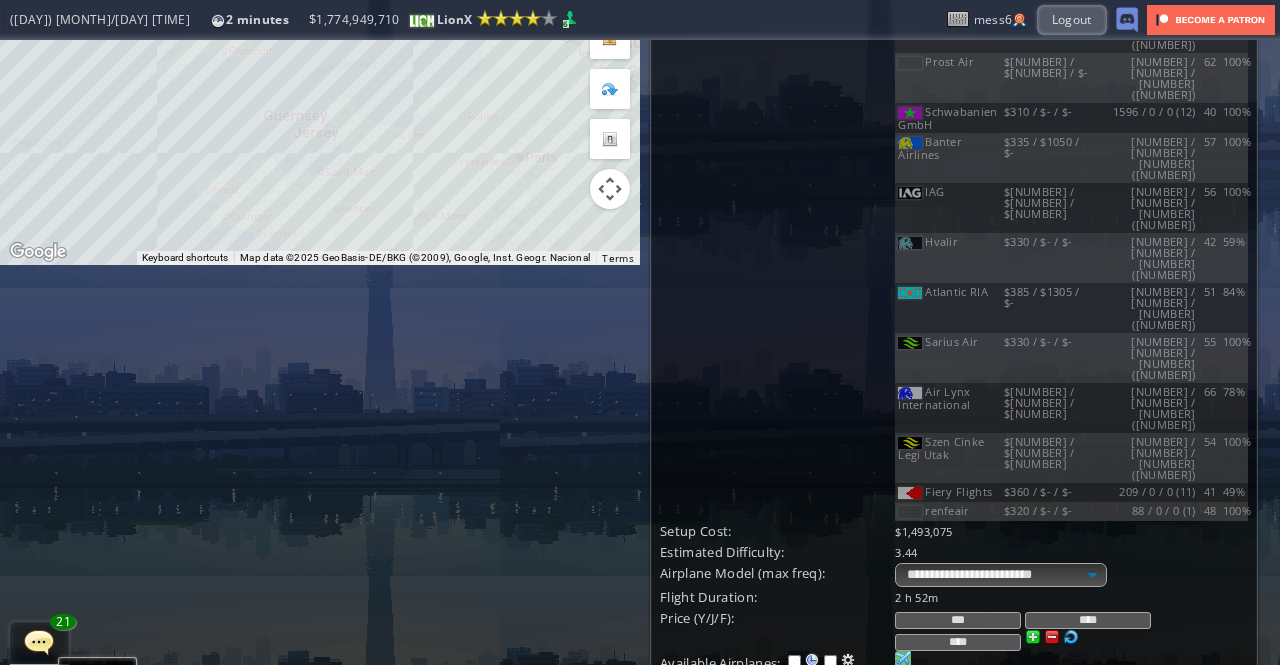 click at bounding box center (919, 776) 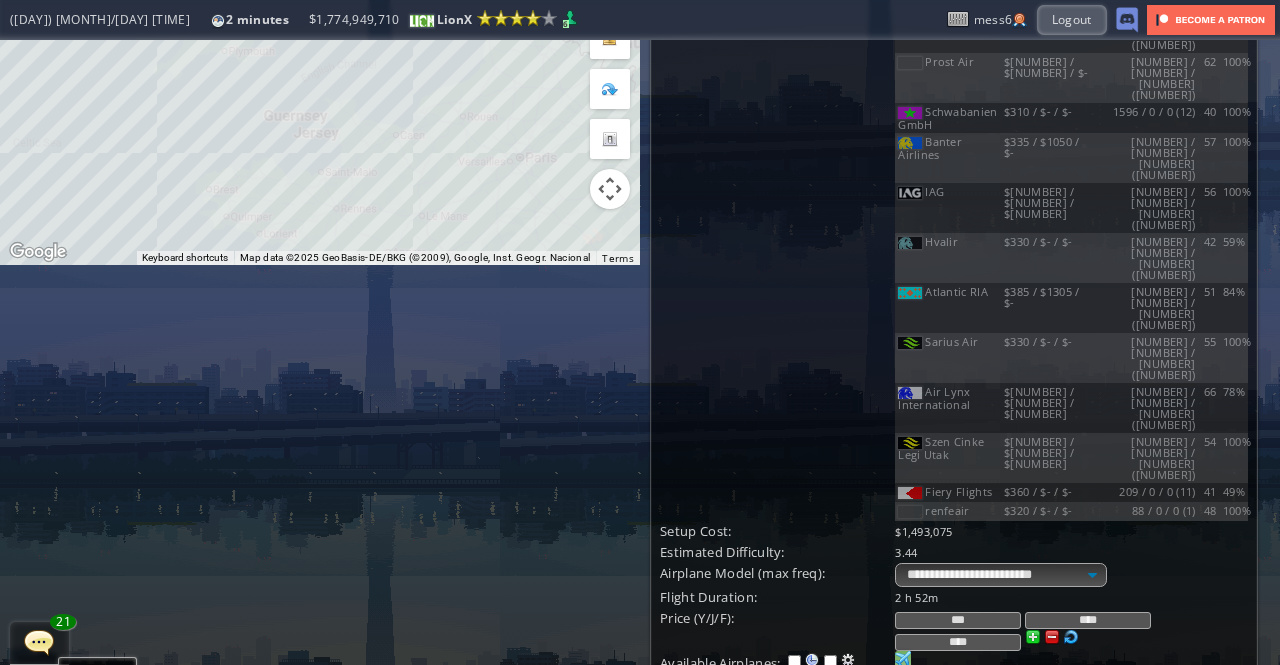 click on "Create" at bounding box center (700, 830) 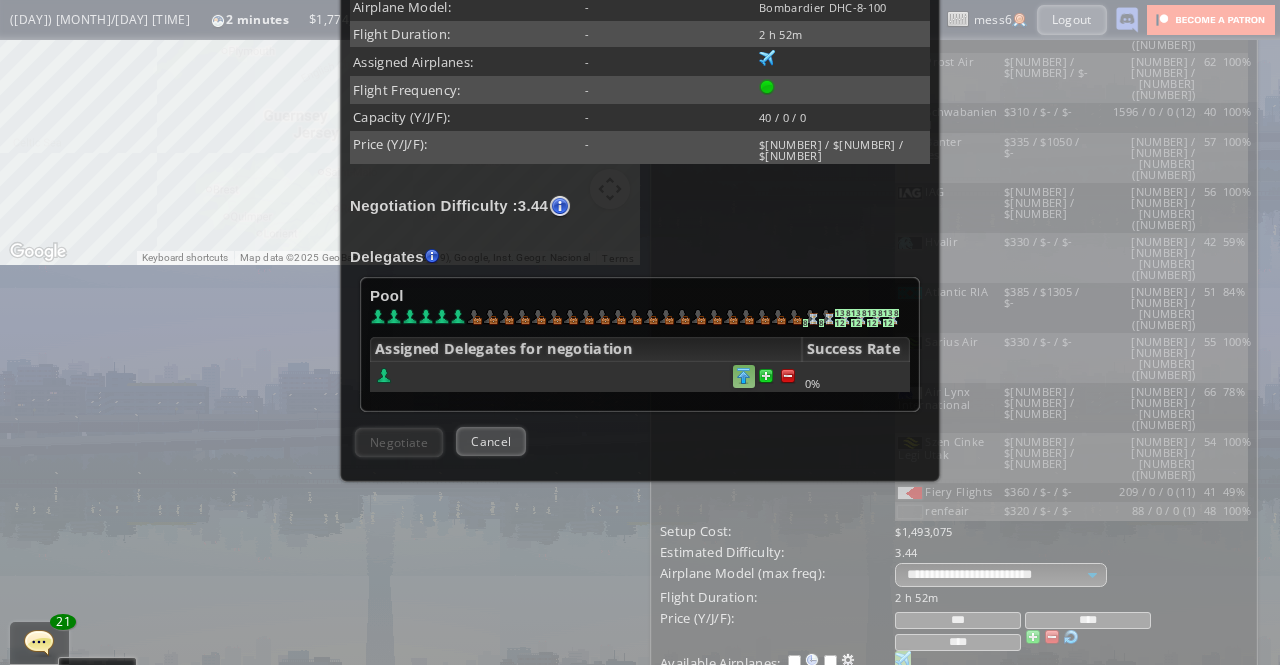 click at bounding box center [788, 376] 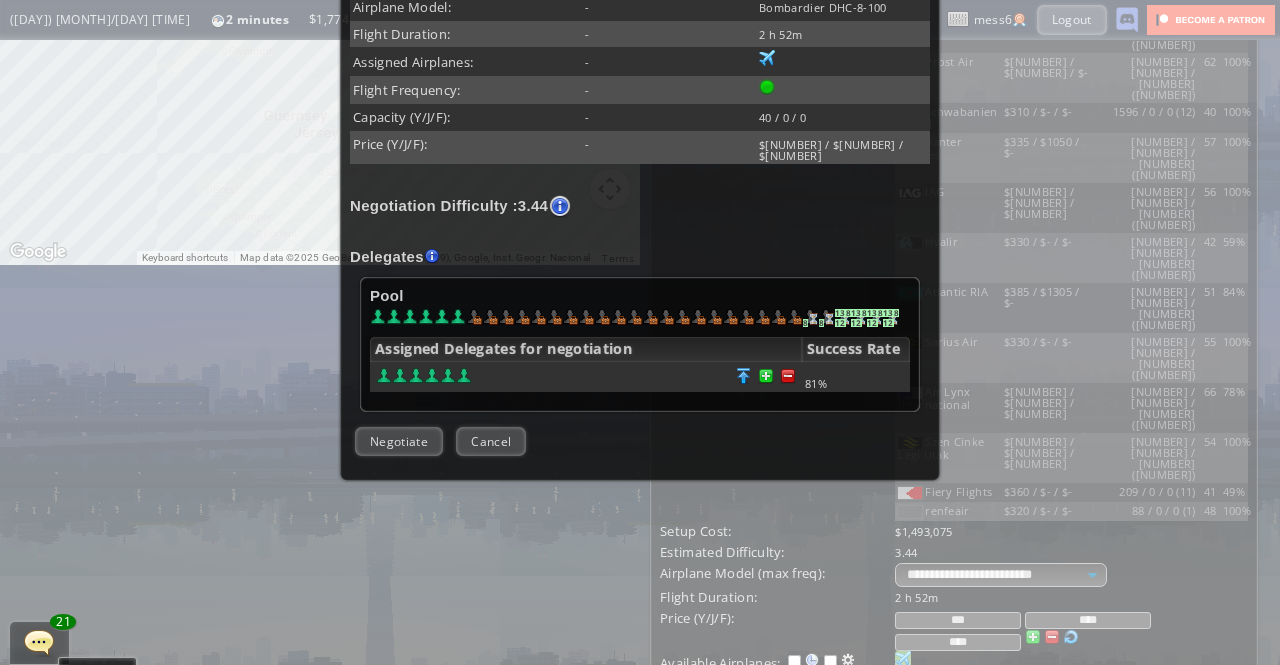 scroll, scrollTop: 446, scrollLeft: 0, axis: vertical 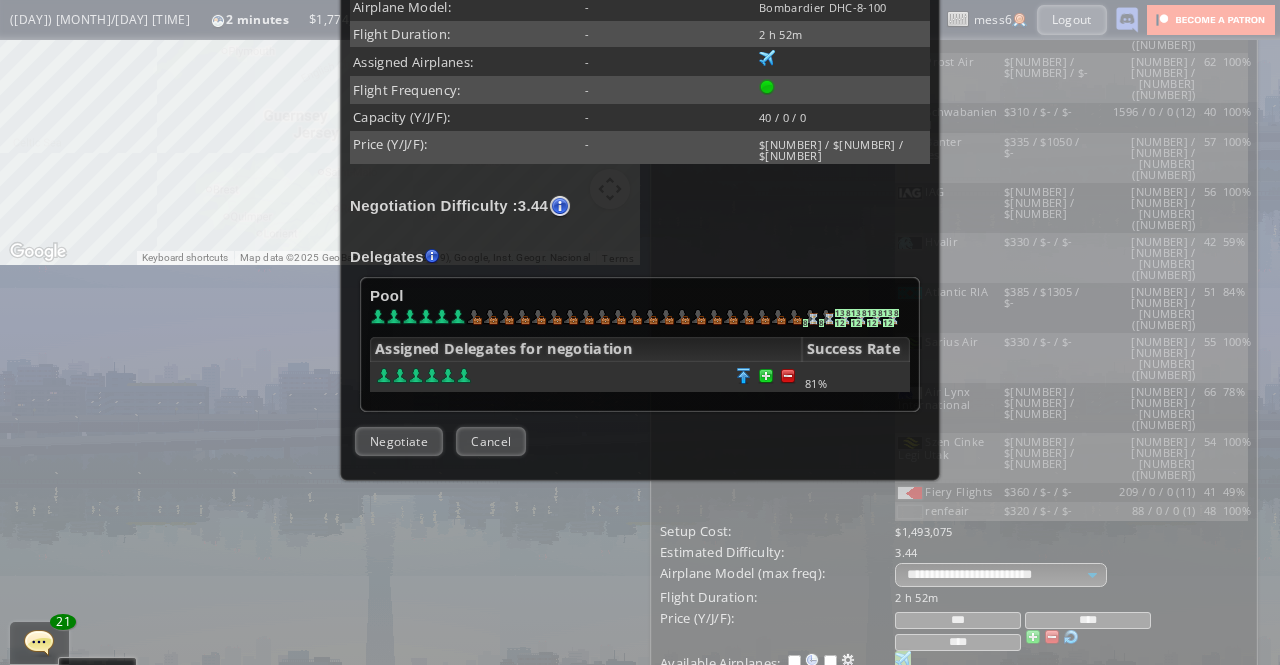 click on "Negotiate" at bounding box center [399, 441] 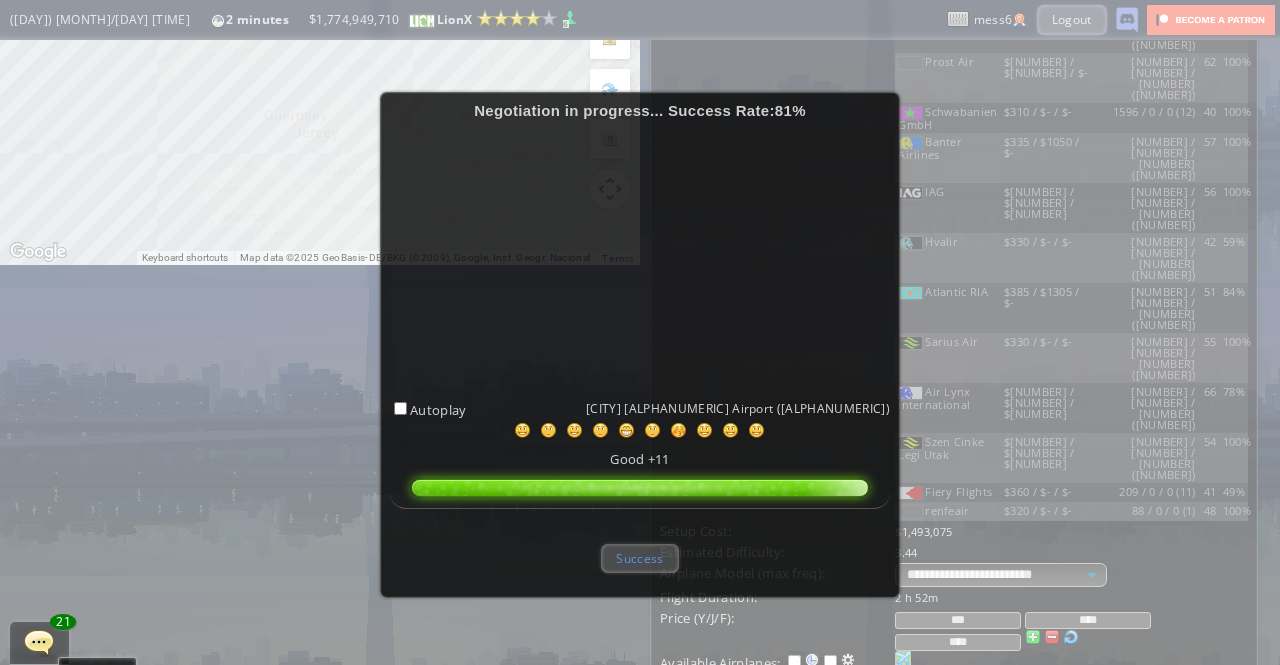 click on "Success" at bounding box center (639, 558) 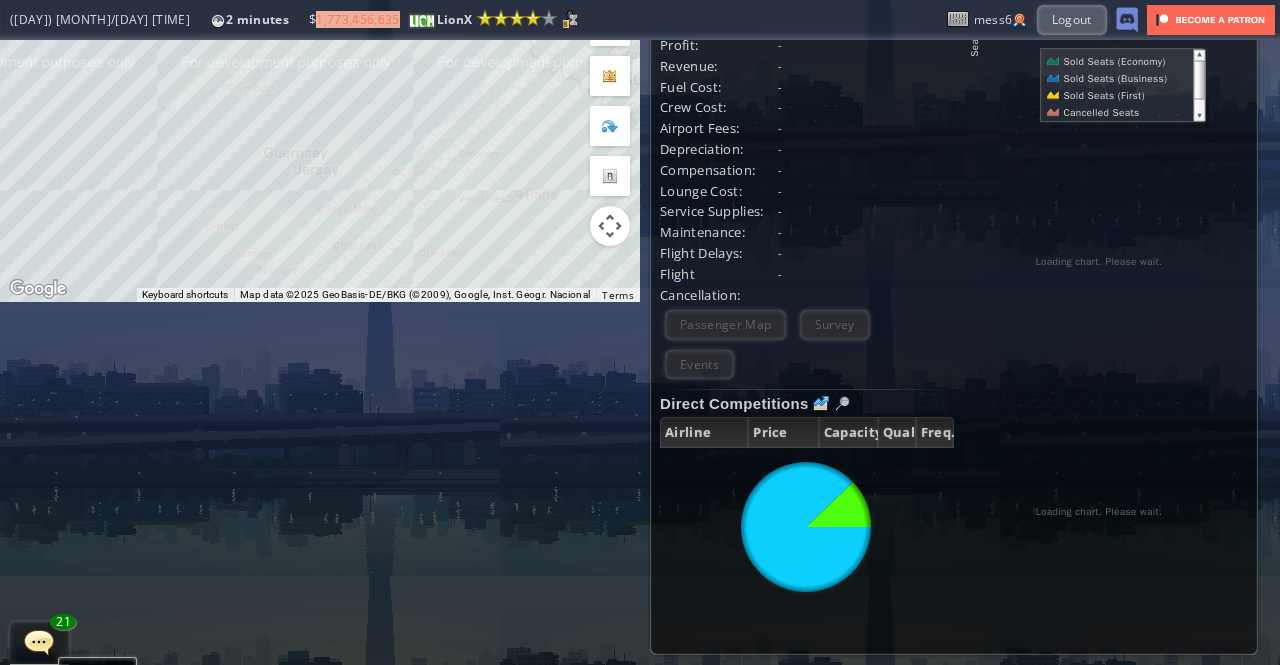 scroll, scrollTop: 390, scrollLeft: 0, axis: vertical 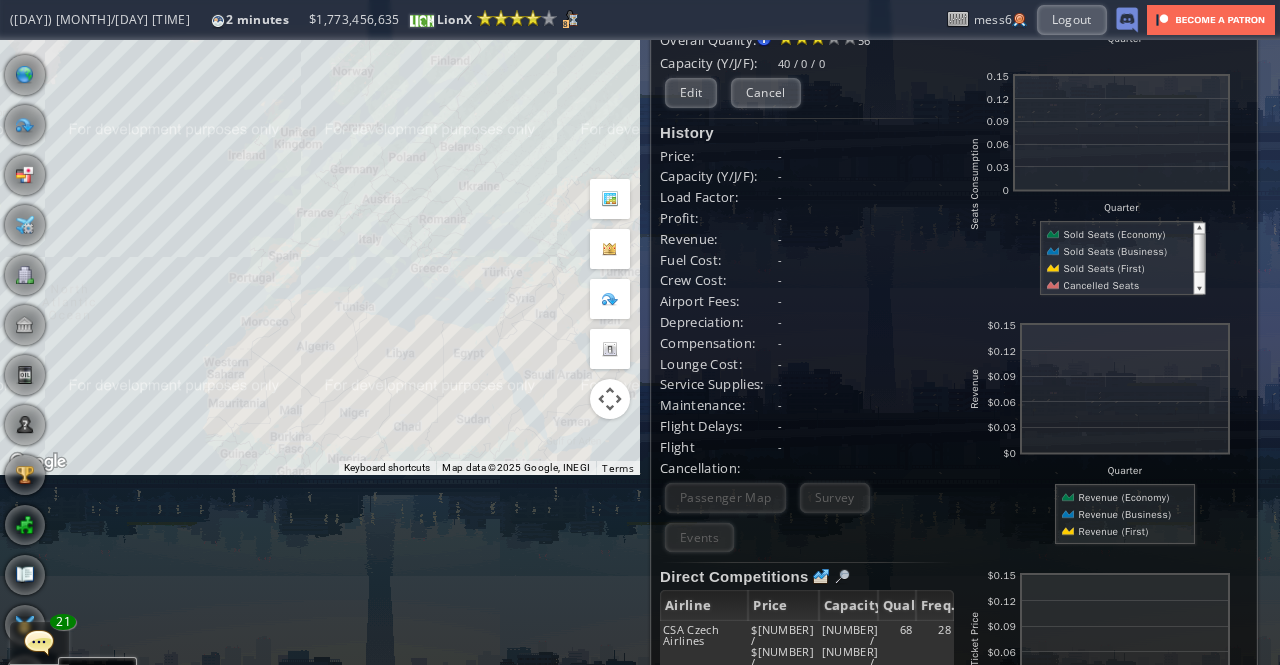 drag, startPoint x: 268, startPoint y: 371, endPoint x: 336, endPoint y: 267, distance: 124.2578 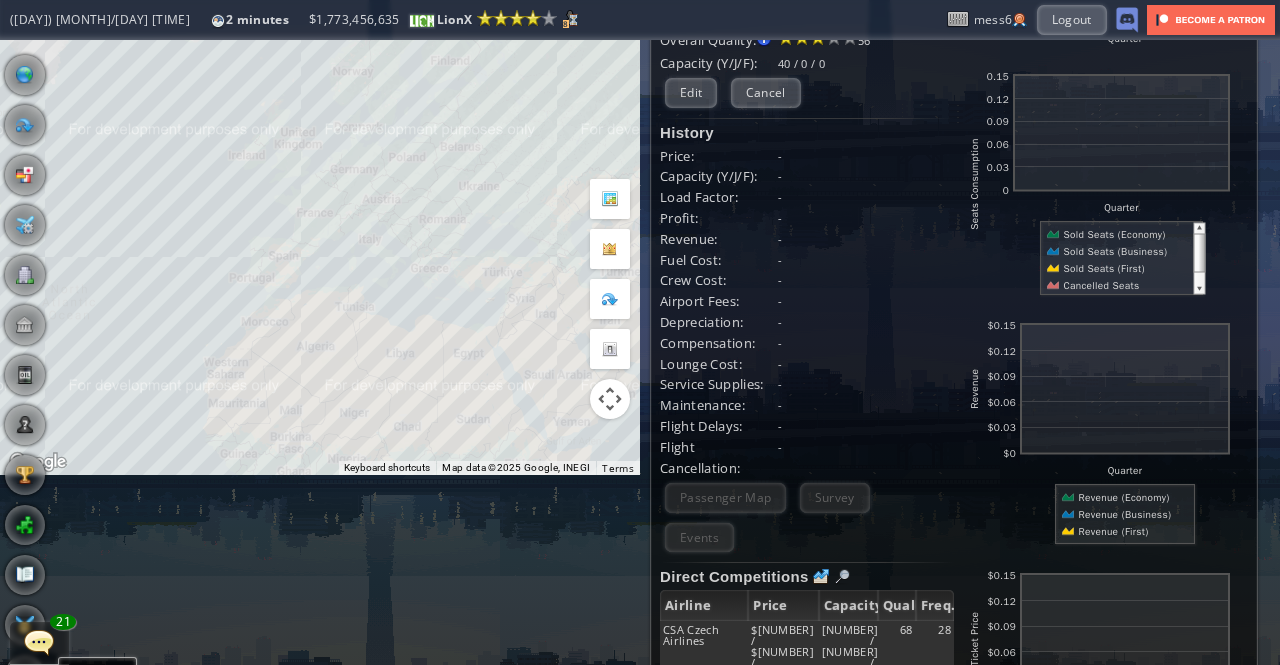 click on "To navigate, press the arrow keys." at bounding box center [320, 162] 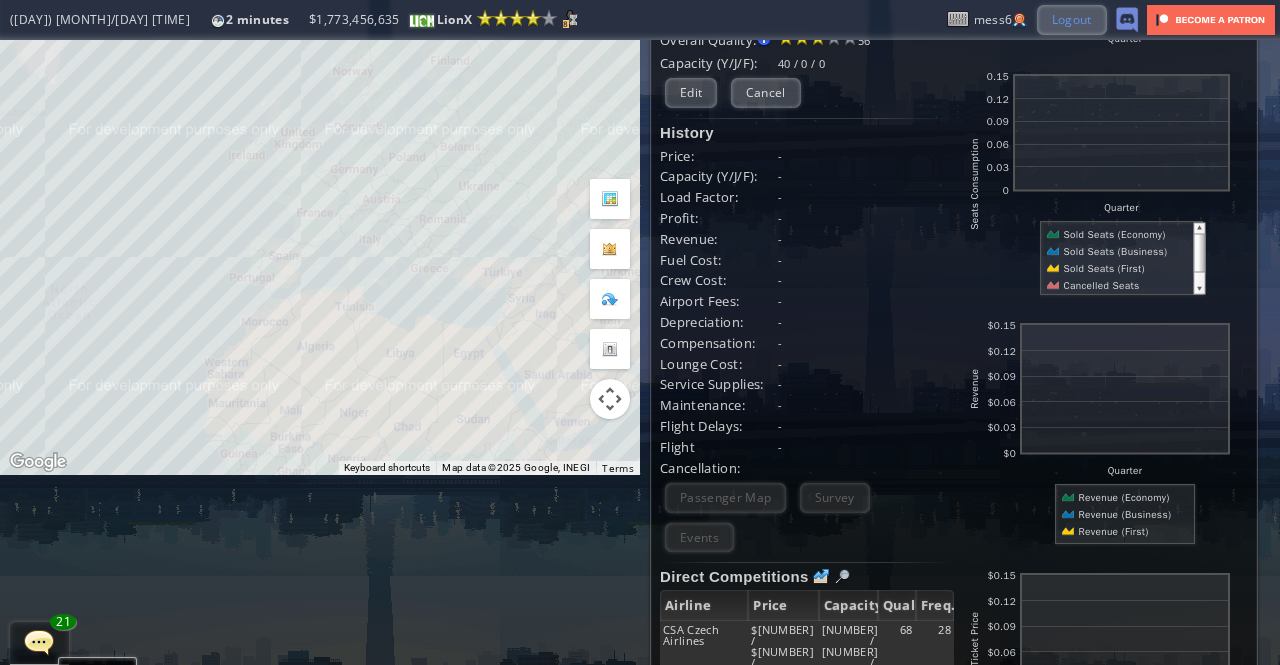 click on "Logout" at bounding box center [1072, 19] 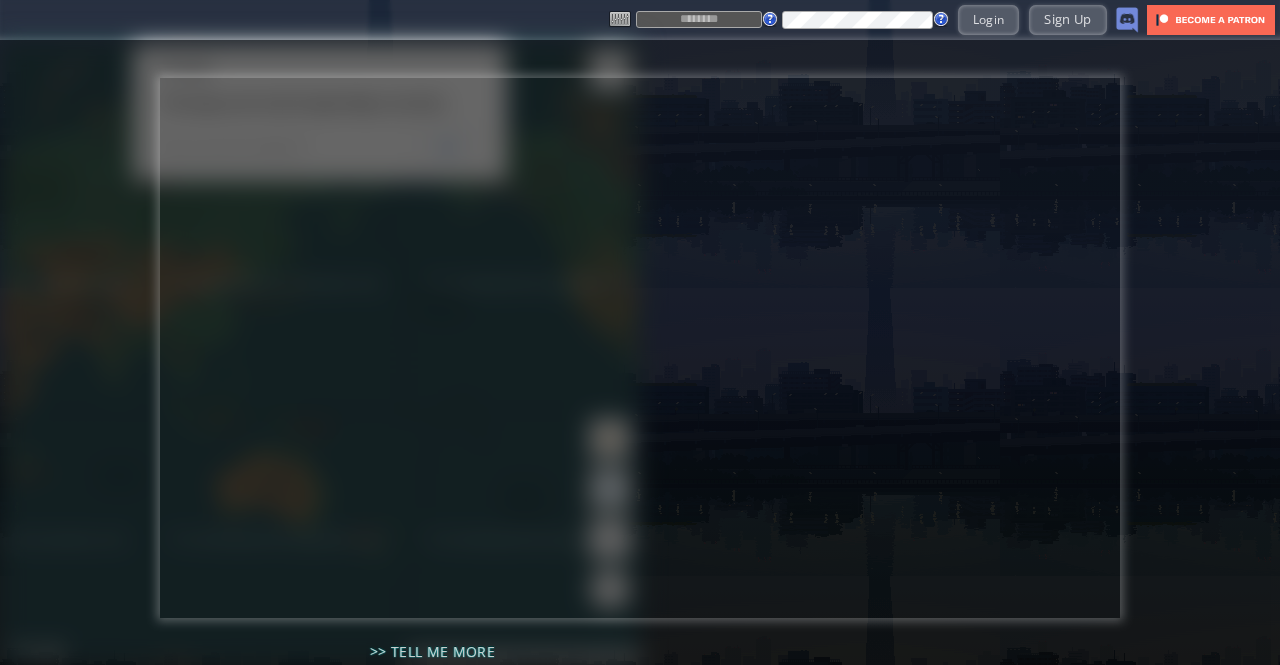 click at bounding box center [699, 19] 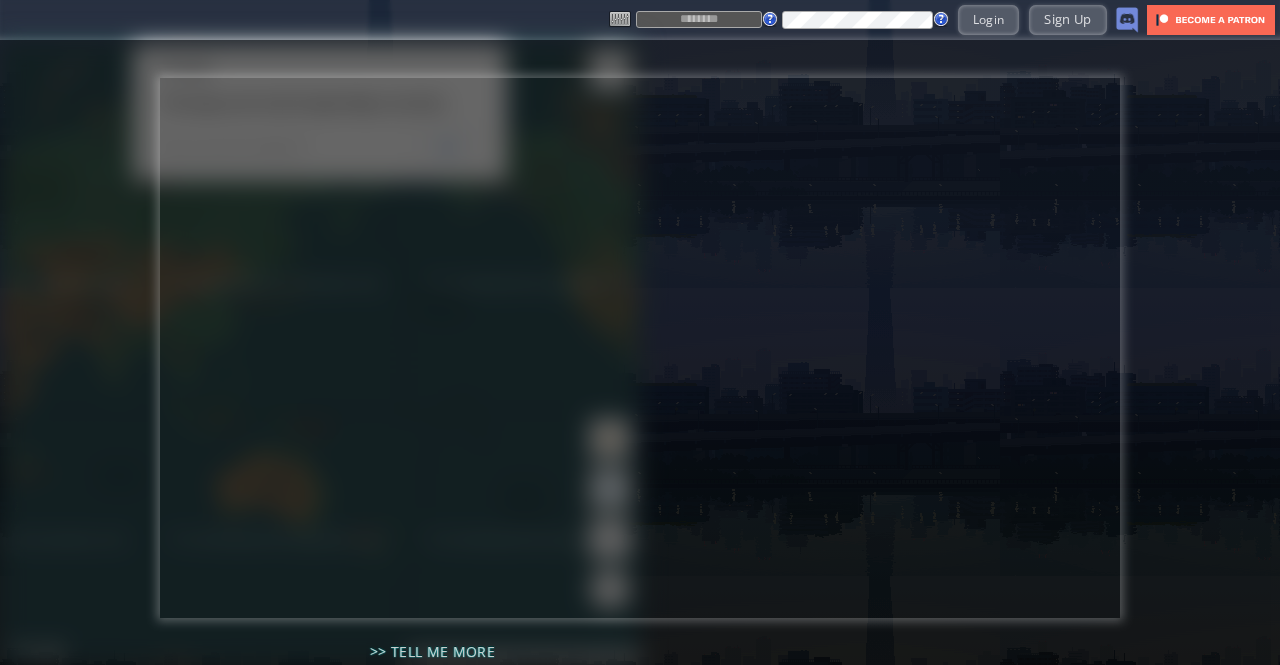 click at bounding box center [0, 665] 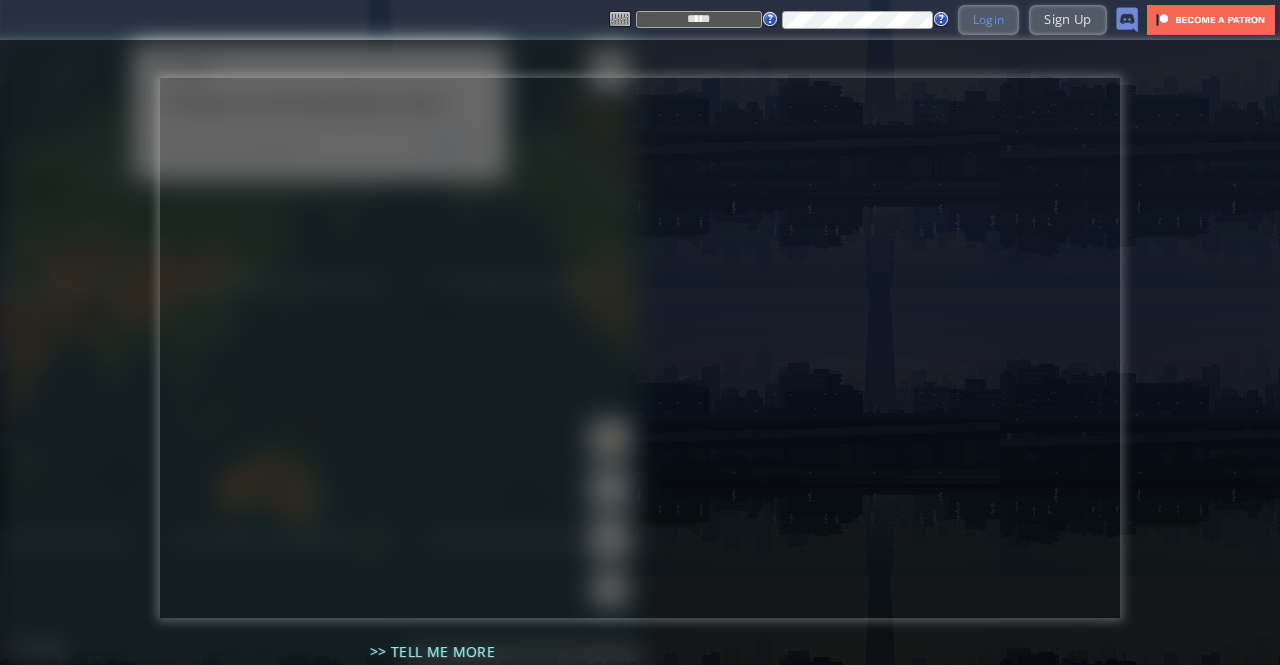 click on "Login" at bounding box center (989, 19) 